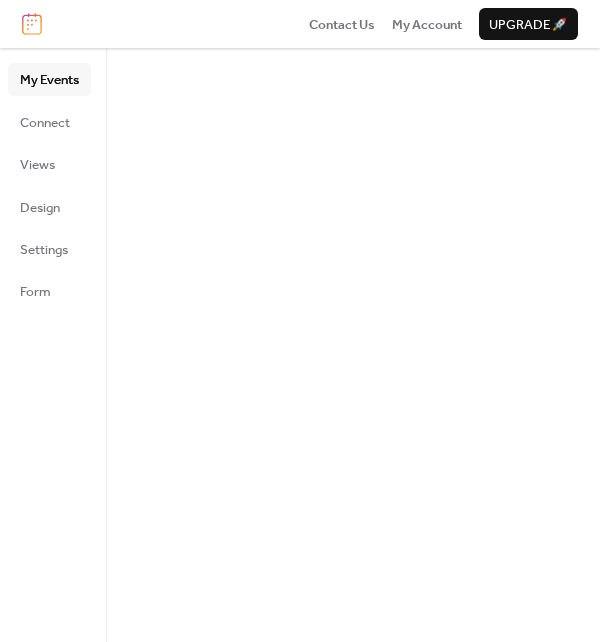 scroll, scrollTop: 0, scrollLeft: 0, axis: both 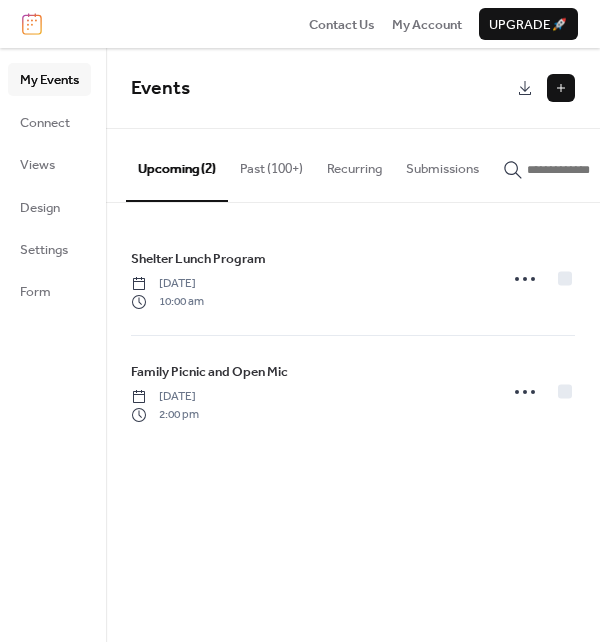 click at bounding box center (561, 88) 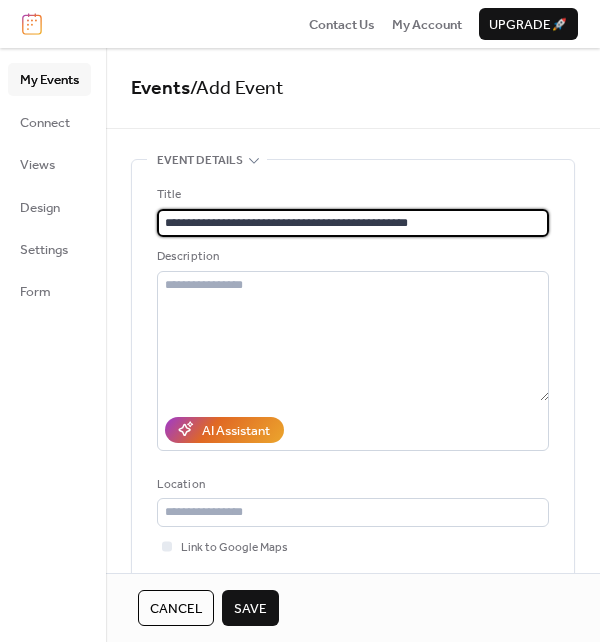 drag, startPoint x: 232, startPoint y: 221, endPoint x: 440, endPoint y: 211, distance: 208.24025 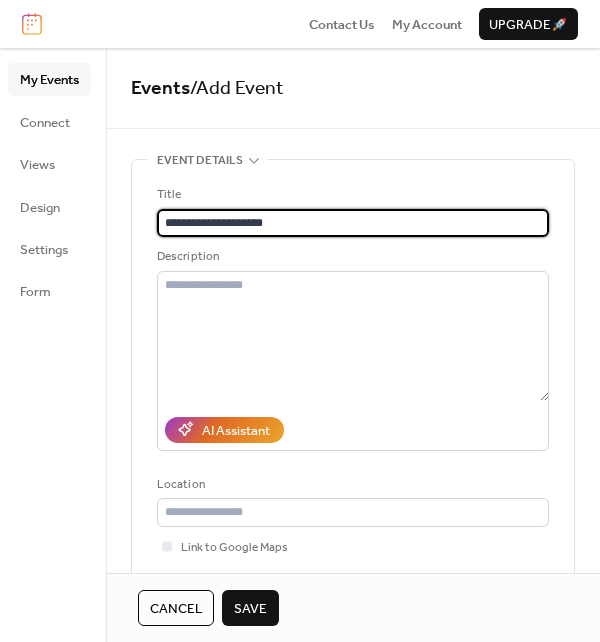 click on "**********" at bounding box center [353, 223] 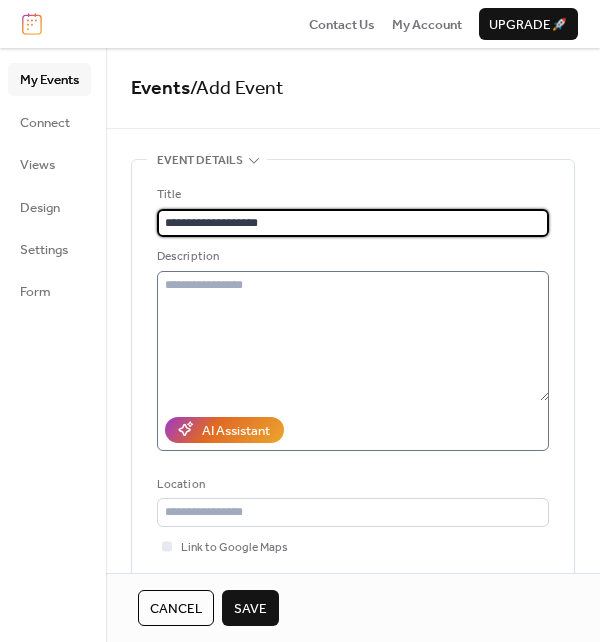 type on "**********" 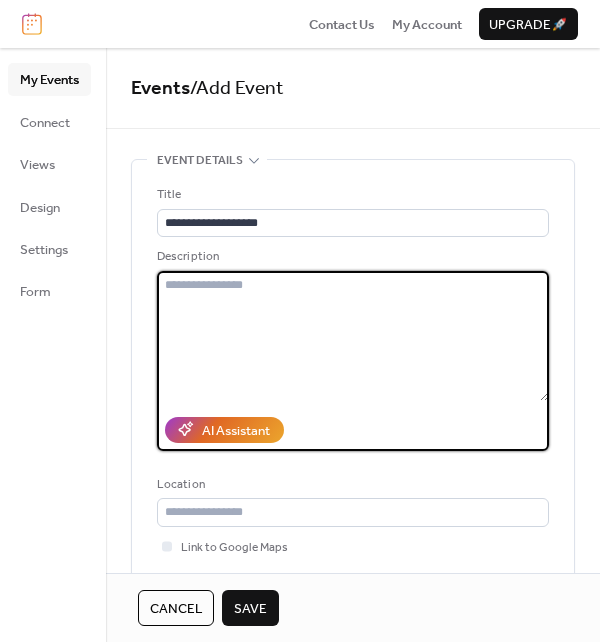 click at bounding box center [353, 336] 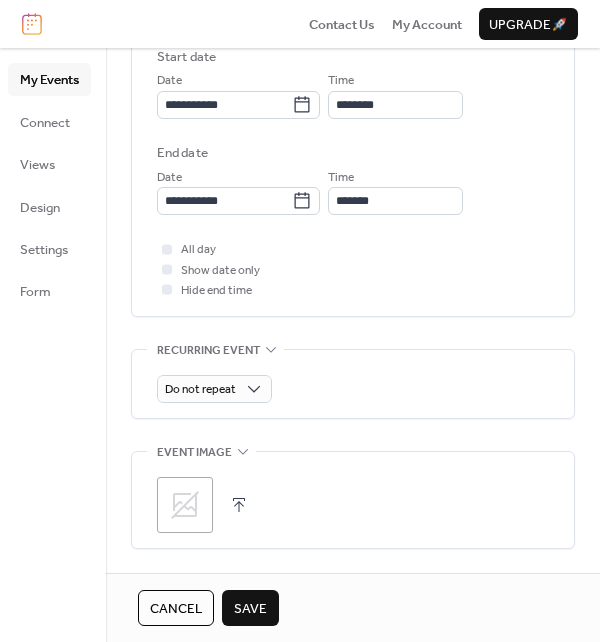 scroll, scrollTop: 600, scrollLeft: 0, axis: vertical 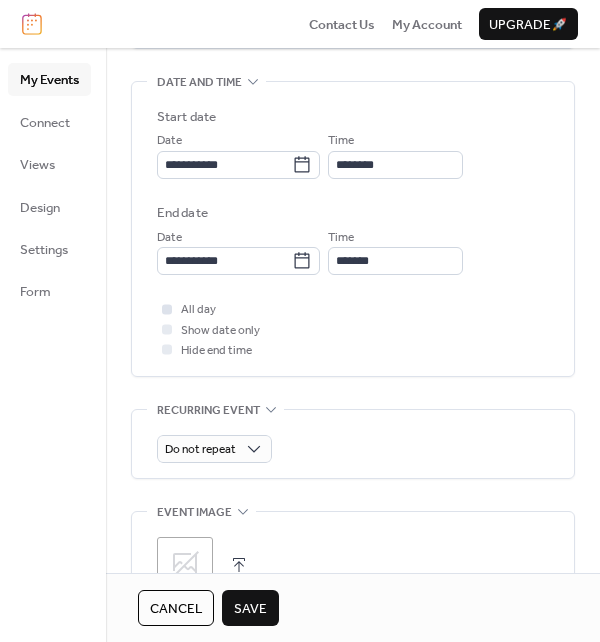 type on "**********" 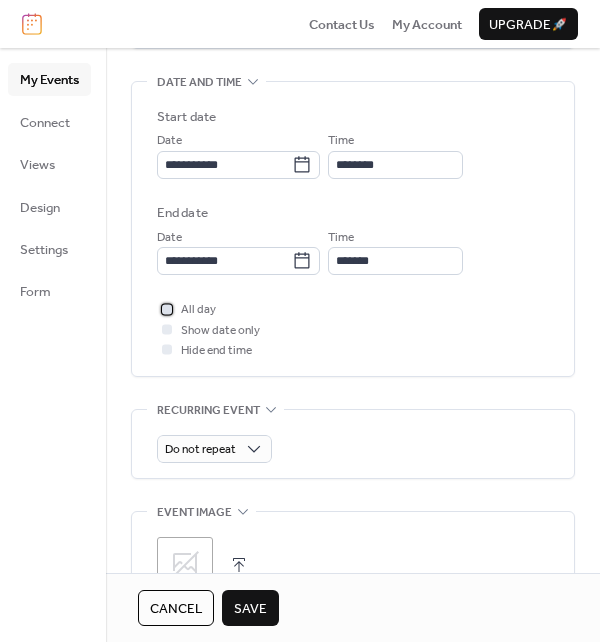 click at bounding box center [167, 309] 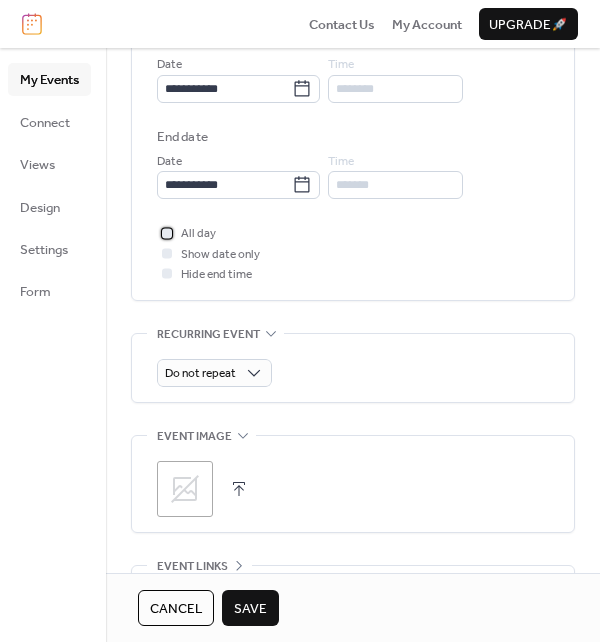 scroll, scrollTop: 800, scrollLeft: 0, axis: vertical 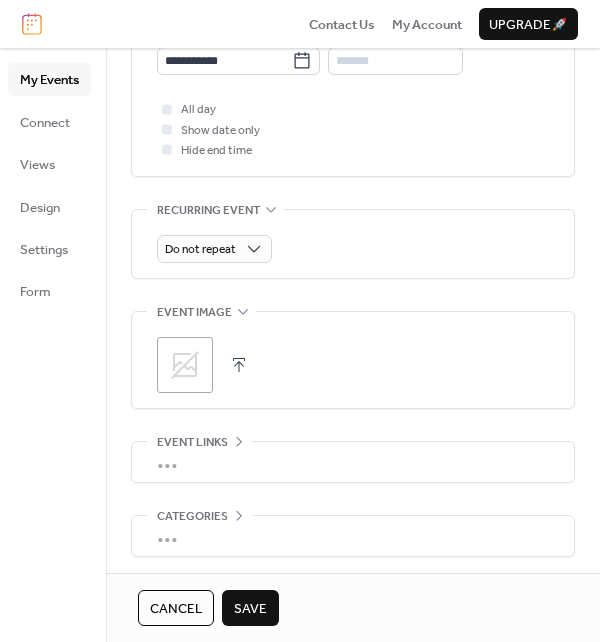 click on "Cancel Save" at bounding box center [353, 607] 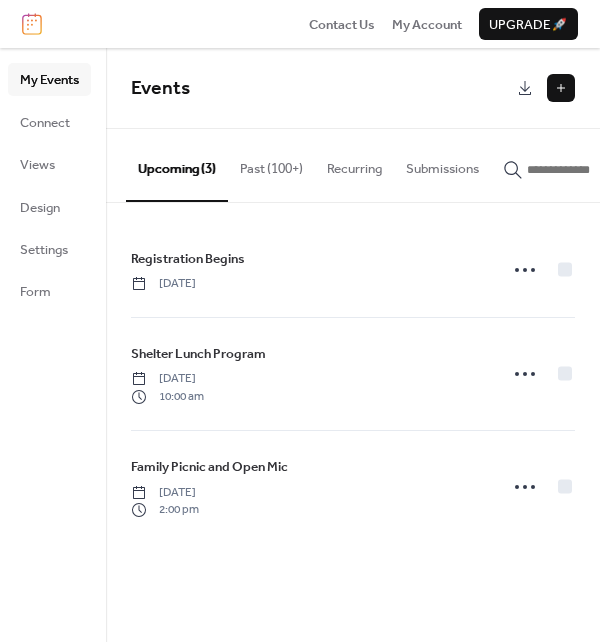 click at bounding box center [561, 88] 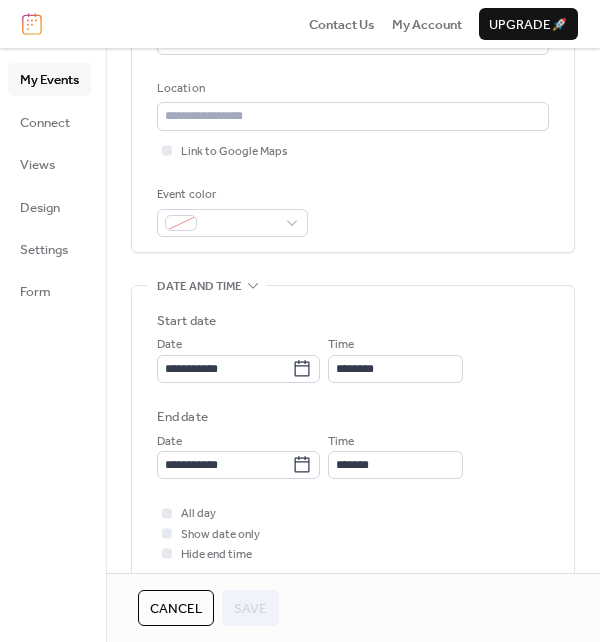 scroll, scrollTop: 400, scrollLeft: 0, axis: vertical 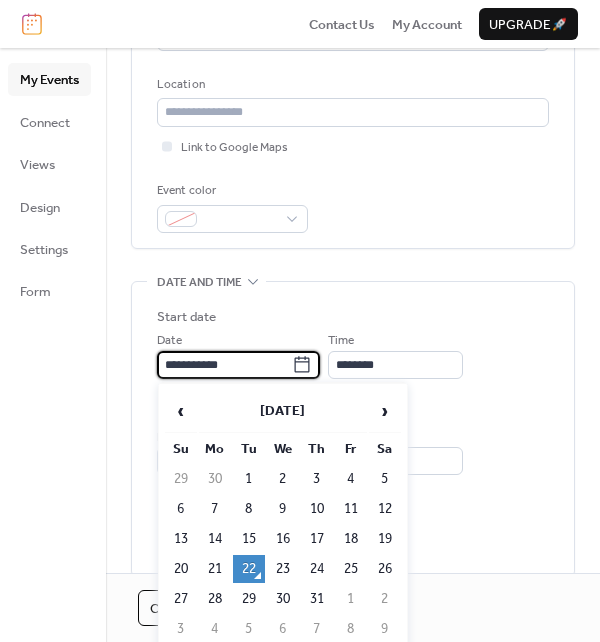 click on "**********" at bounding box center [224, 365] 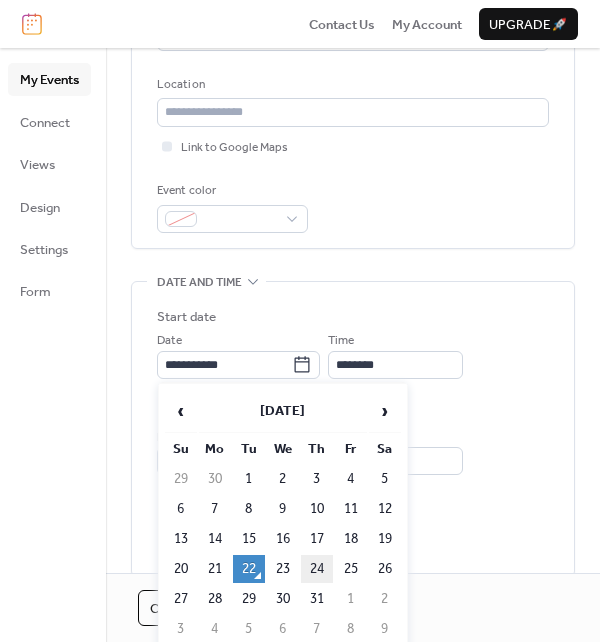 click on "24" at bounding box center (317, 569) 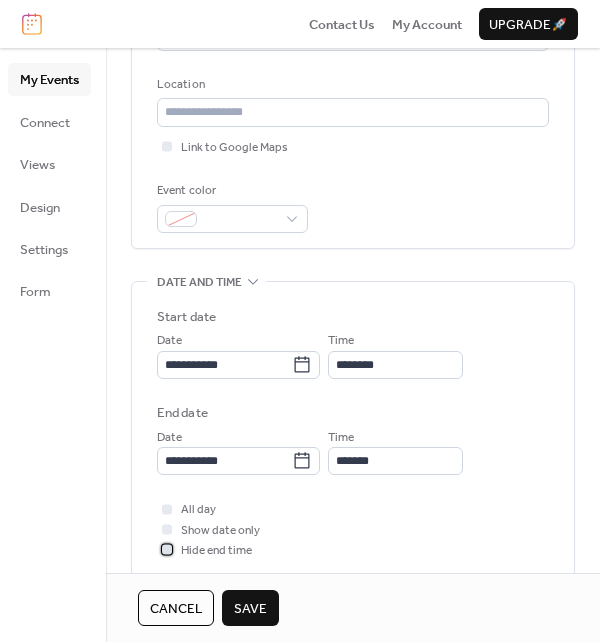 click at bounding box center [167, 550] 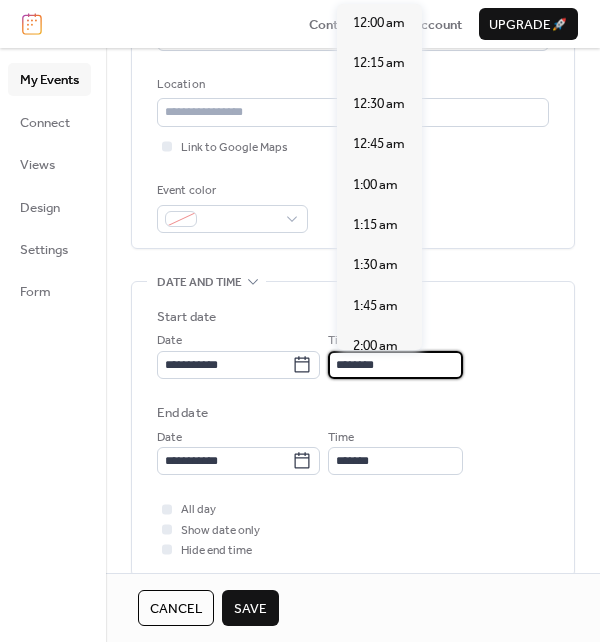scroll, scrollTop: 1939, scrollLeft: 0, axis: vertical 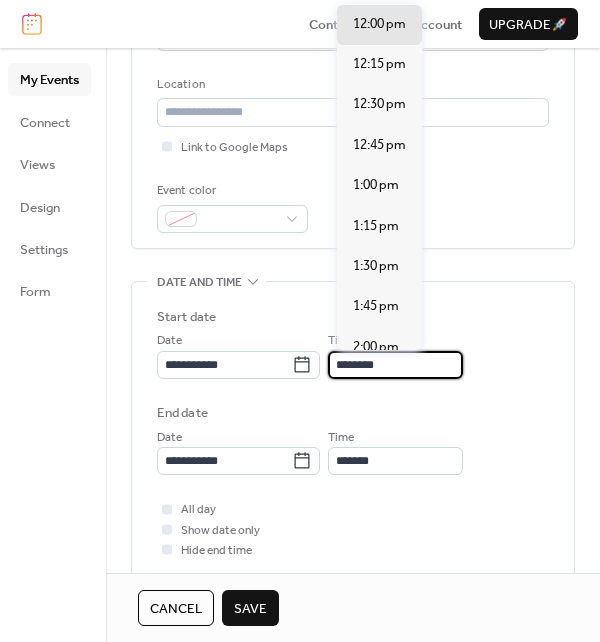drag, startPoint x: 396, startPoint y: 360, endPoint x: 247, endPoint y: 335, distance: 151.08276 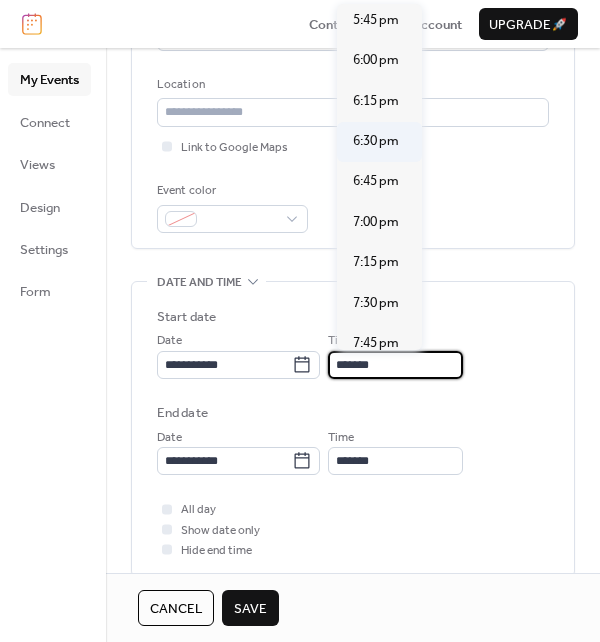 scroll, scrollTop: 2992, scrollLeft: 0, axis: vertical 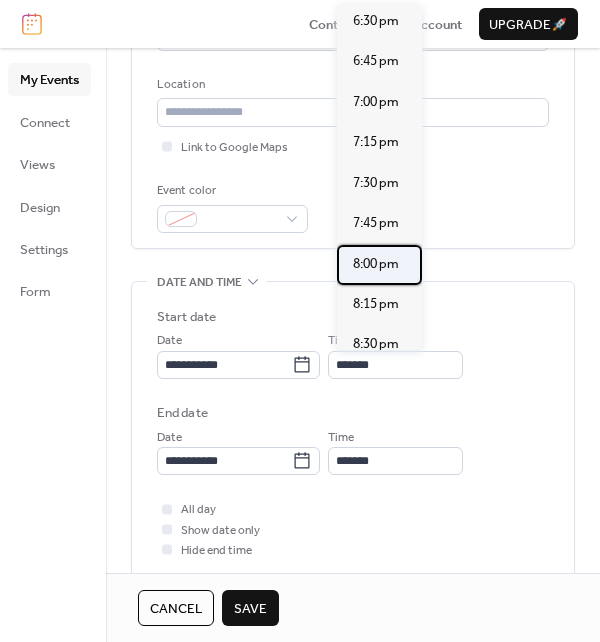 click on "8:00 pm" at bounding box center [376, 264] 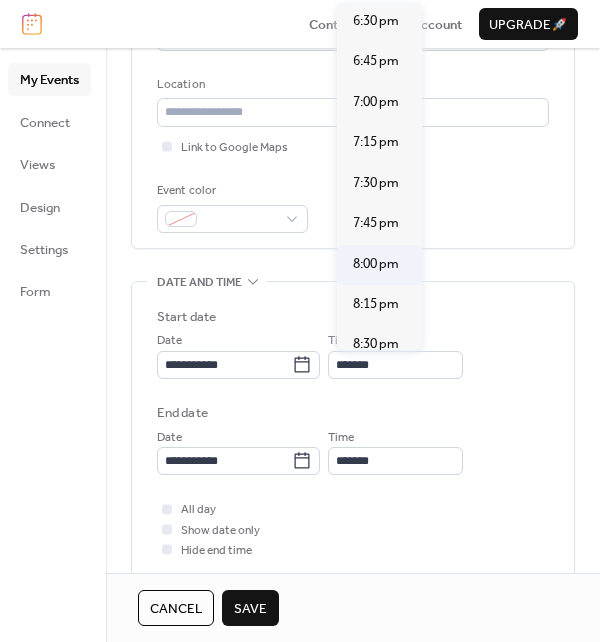 type on "*******" 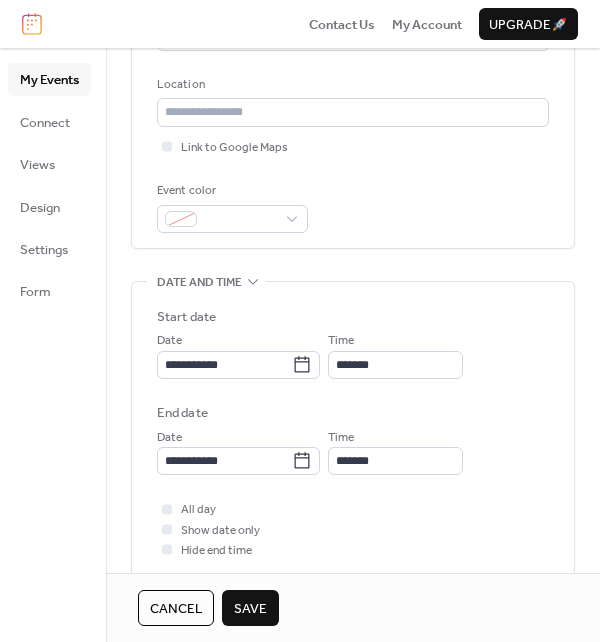 click on "Start date" at bounding box center [353, 317] 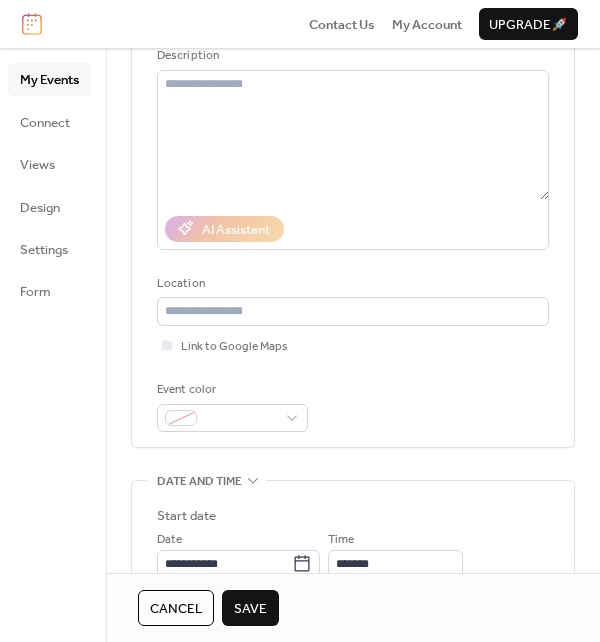 scroll, scrollTop: 0, scrollLeft: 0, axis: both 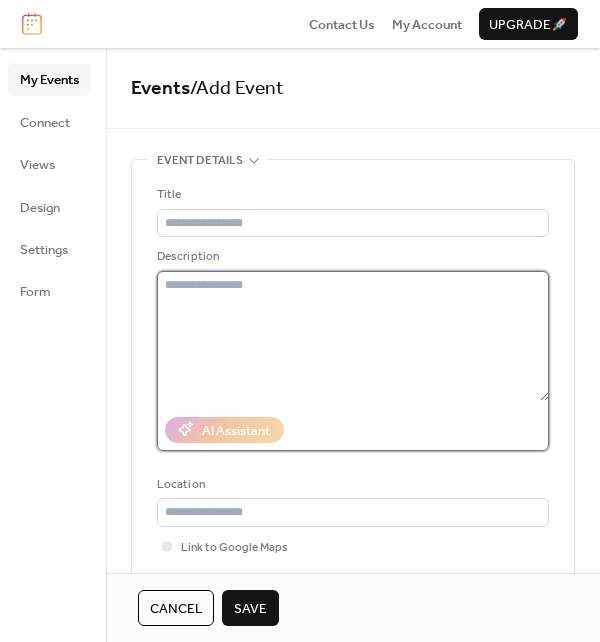 click at bounding box center (353, 336) 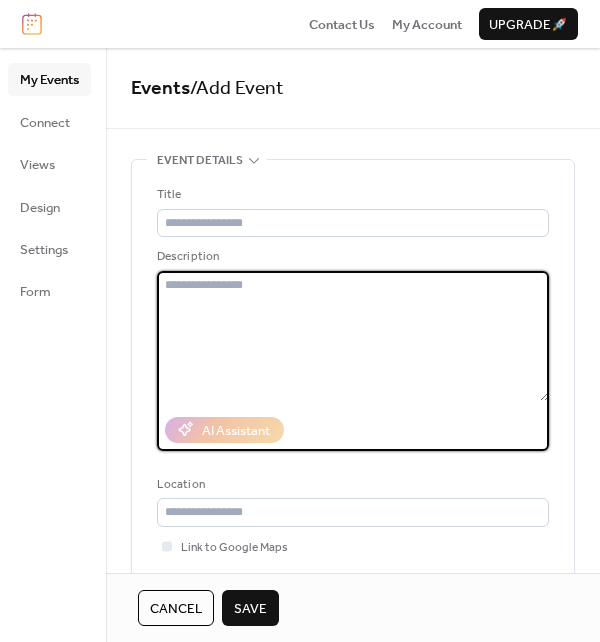 paste on "**********" 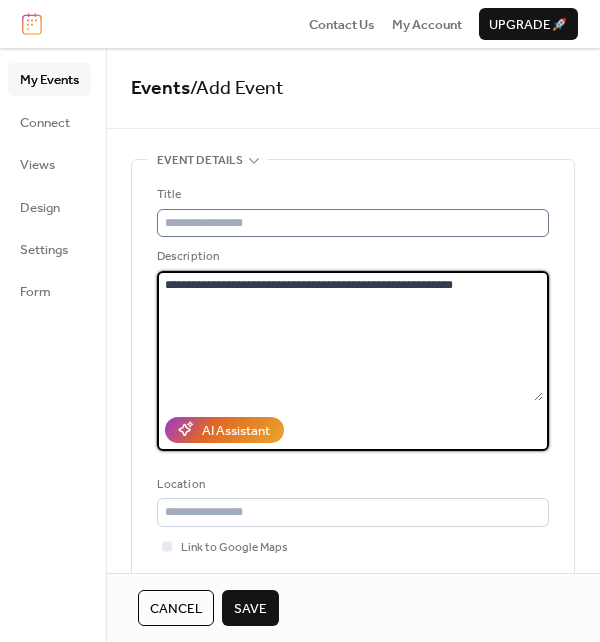type on "**********" 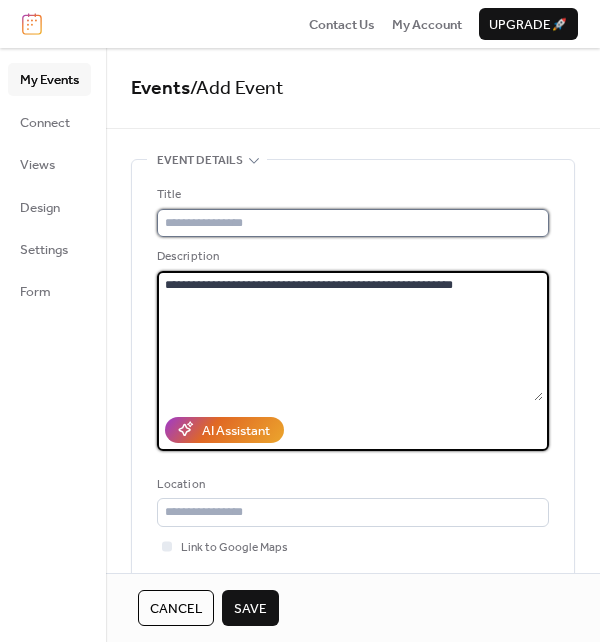 click at bounding box center (353, 223) 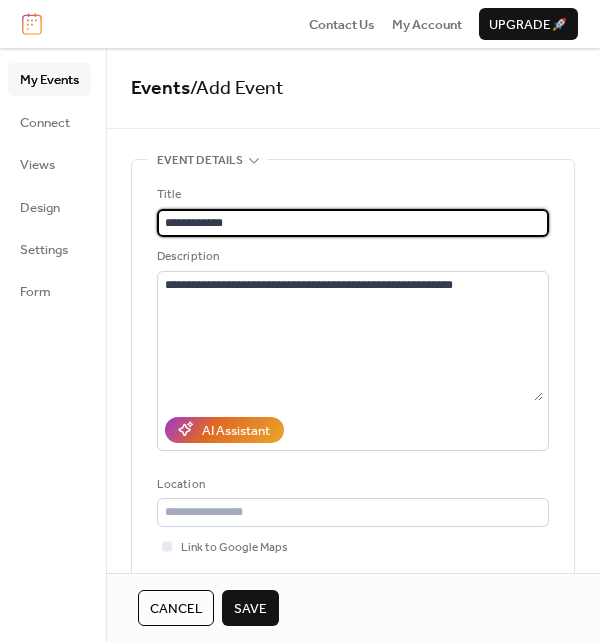 click on "**********" at bounding box center [353, 223] 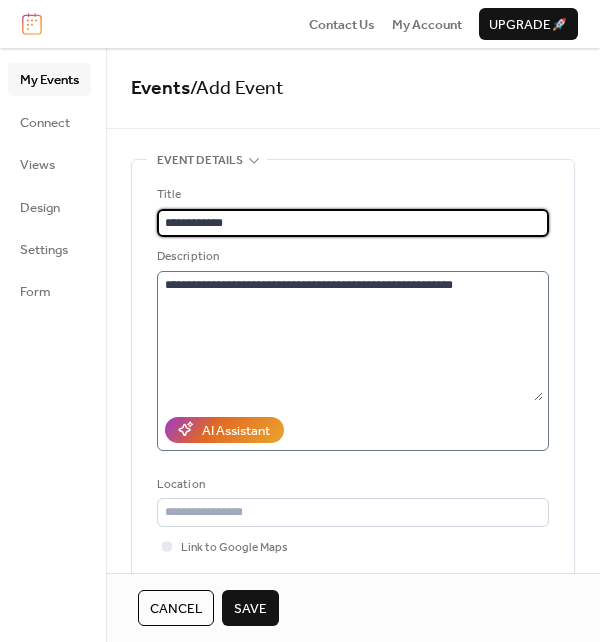 type on "**********" 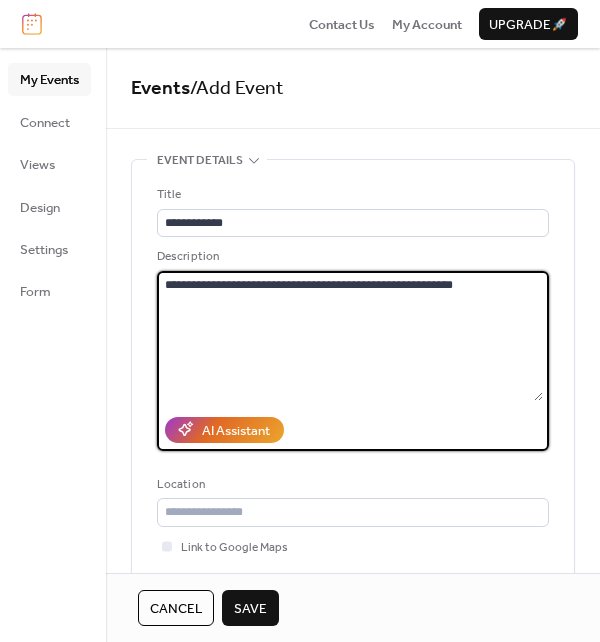 click on "**********" at bounding box center (350, 336) 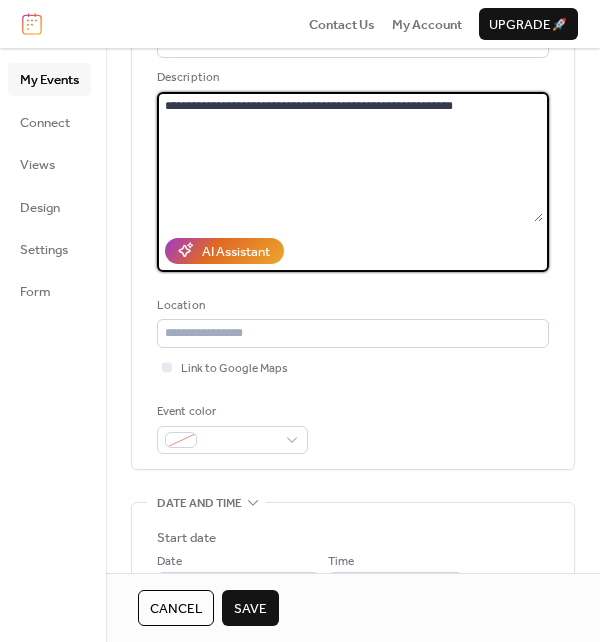 scroll, scrollTop: 200, scrollLeft: 0, axis: vertical 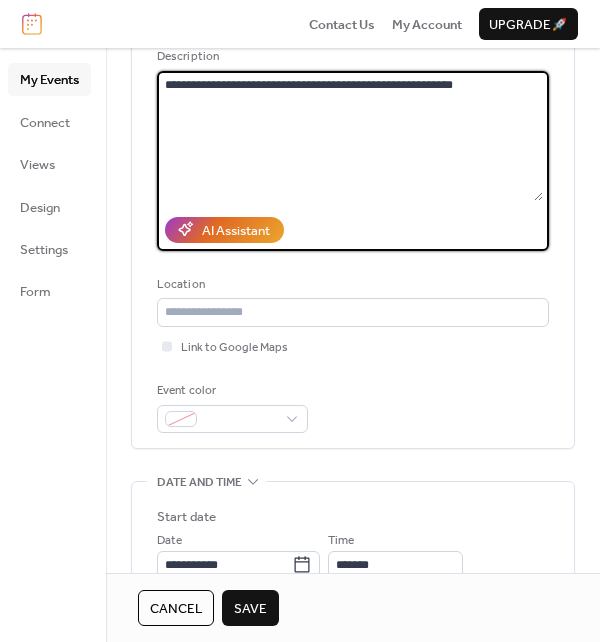 click on "Save" at bounding box center [250, 609] 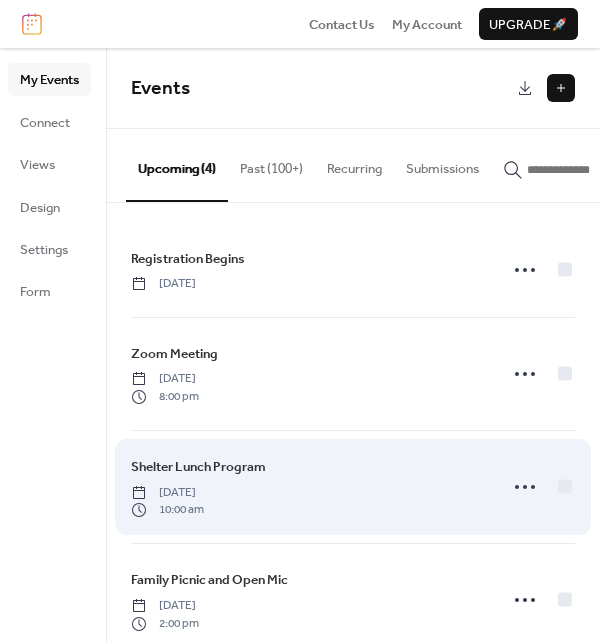 scroll, scrollTop: 39, scrollLeft: 0, axis: vertical 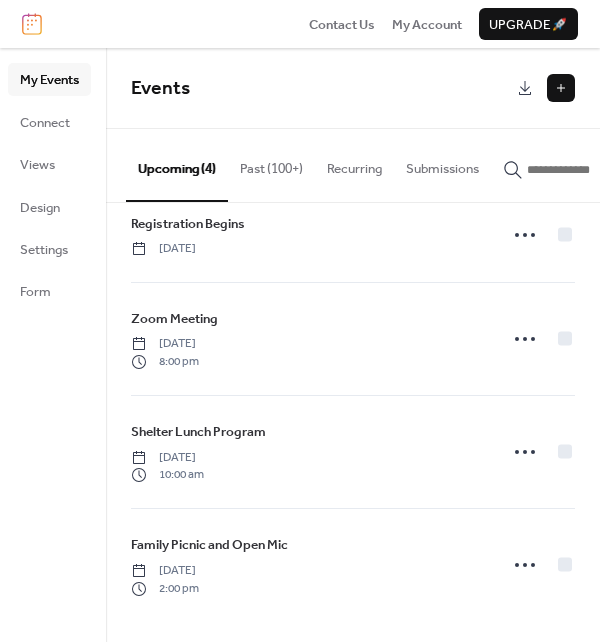 click at bounding box center [561, 88] 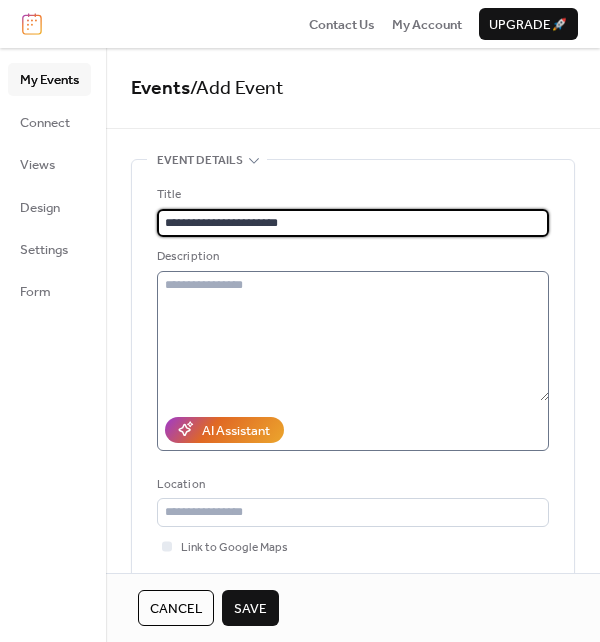 type on "**********" 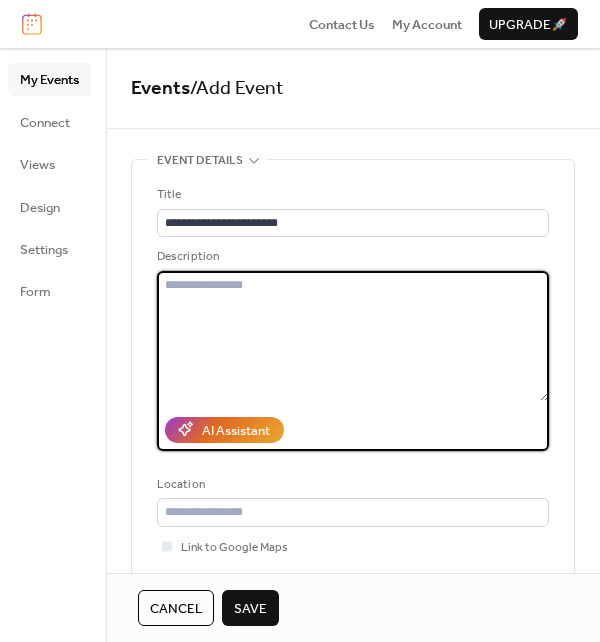 click at bounding box center (353, 336) 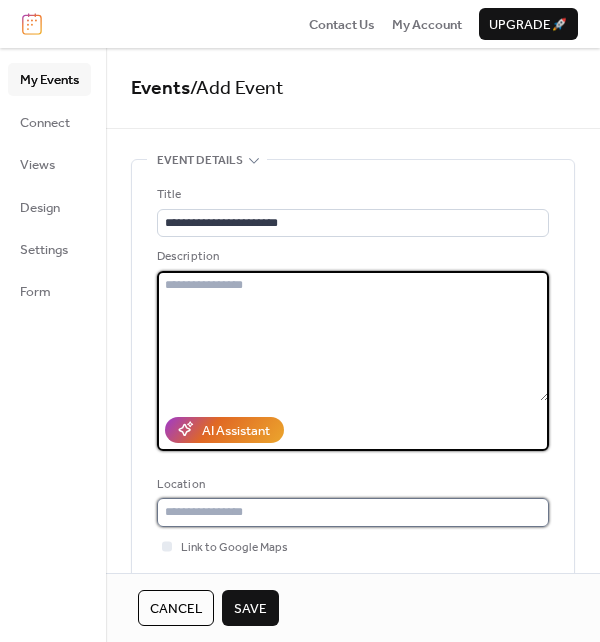 click at bounding box center [353, 512] 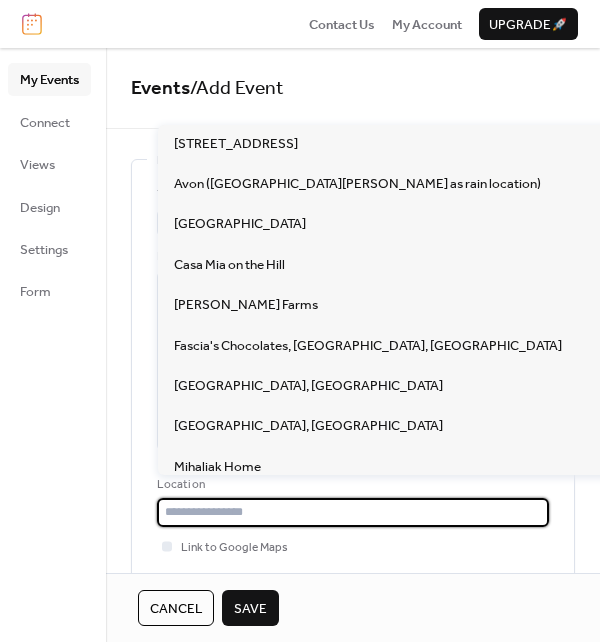 paste on "**********" 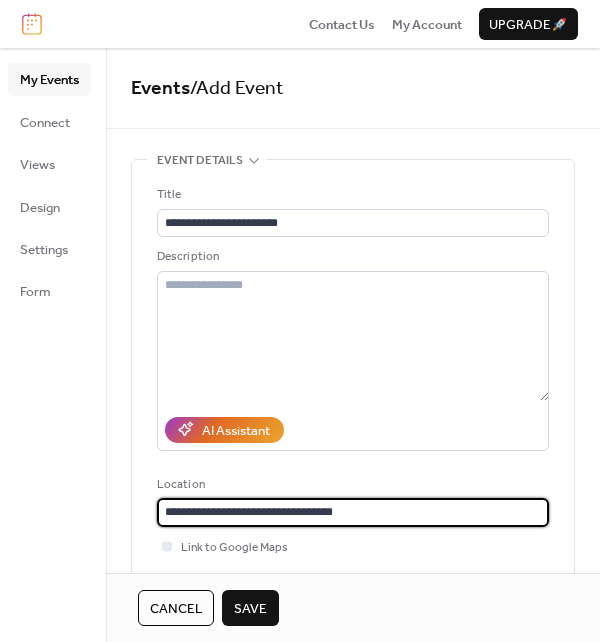 click on "**********" at bounding box center (353, 512) 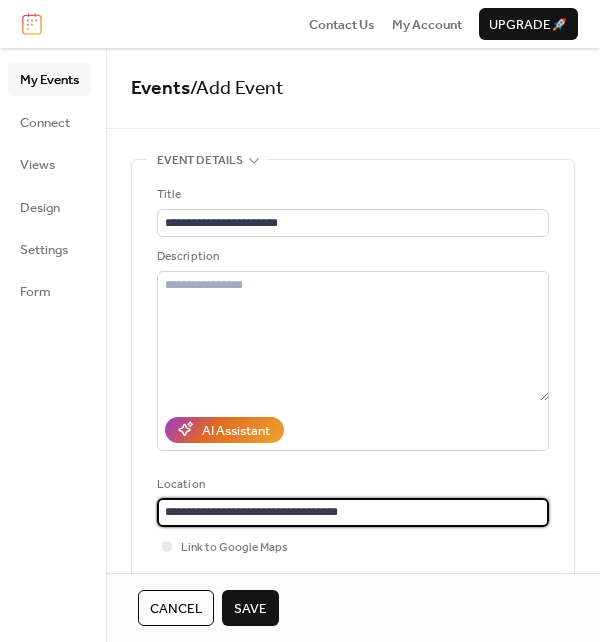 type on "**********" 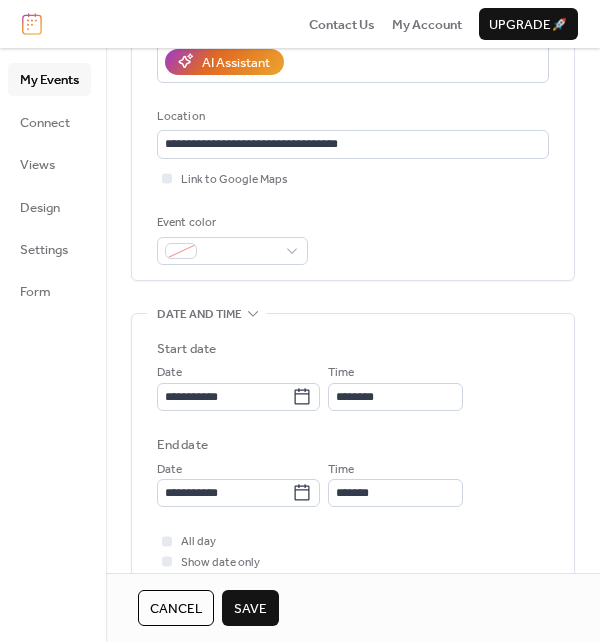 scroll, scrollTop: 400, scrollLeft: 0, axis: vertical 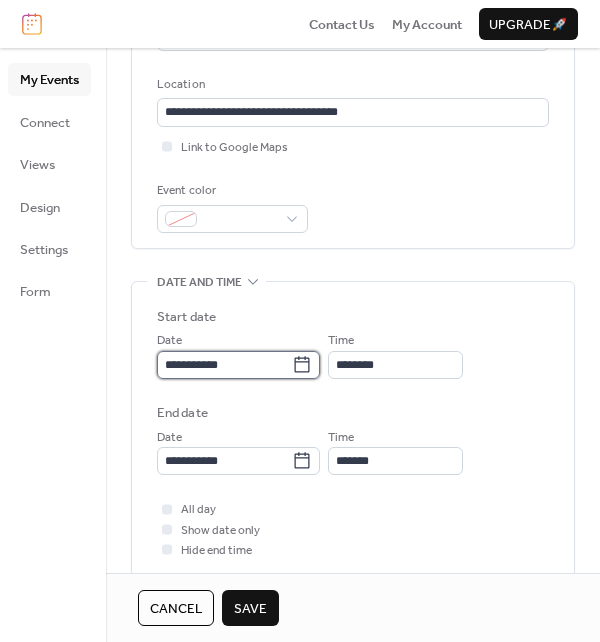click on "**********" at bounding box center (224, 365) 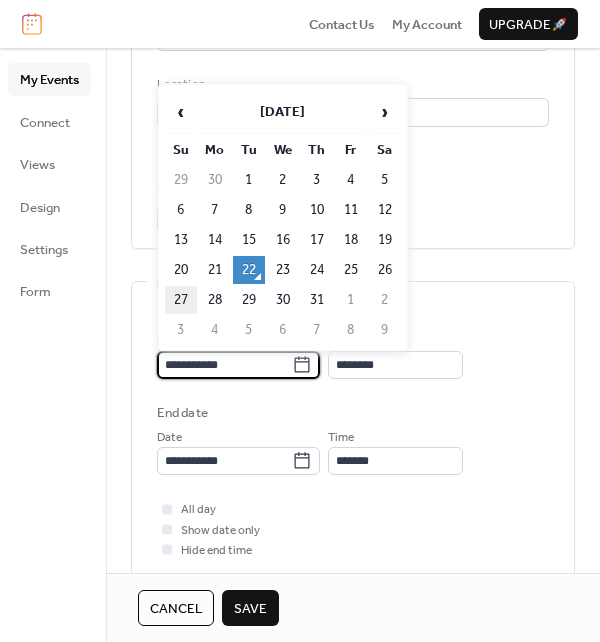 click on "27" at bounding box center [181, 300] 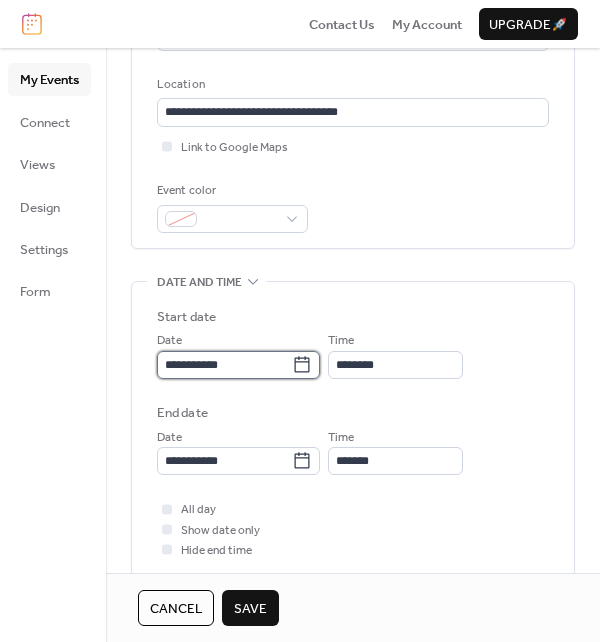 click on "**********" at bounding box center [224, 365] 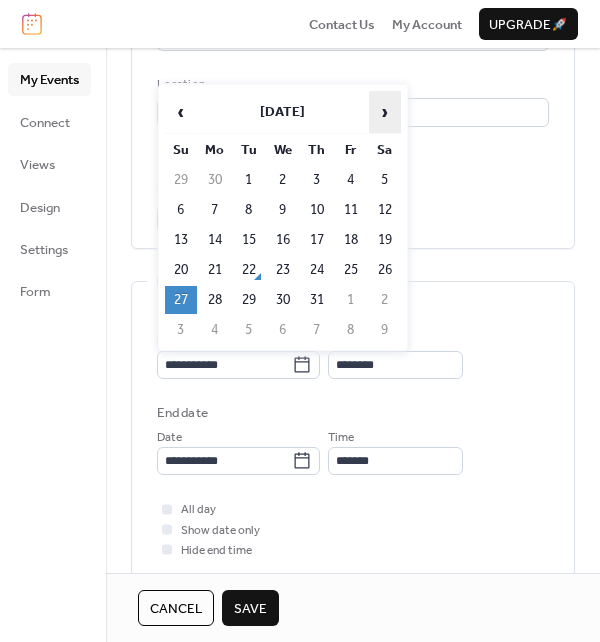 click on "›" at bounding box center [385, 112] 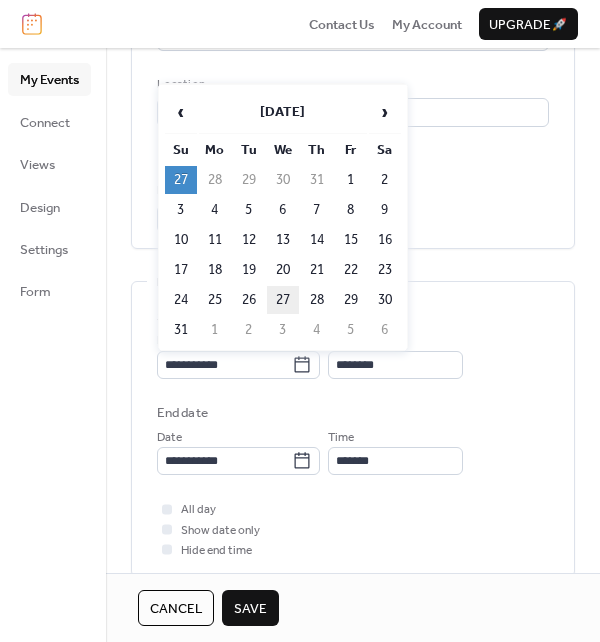 click on "27" at bounding box center (283, 300) 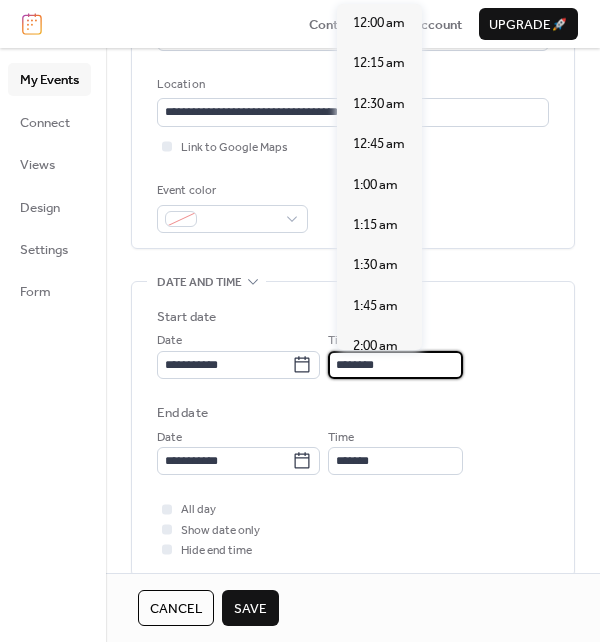 scroll, scrollTop: 1939, scrollLeft: 0, axis: vertical 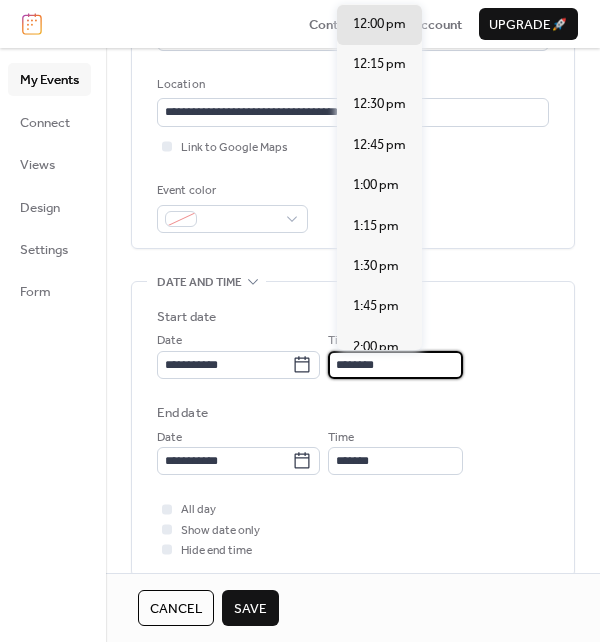 drag, startPoint x: 353, startPoint y: 362, endPoint x: 342, endPoint y: 361, distance: 11.045361 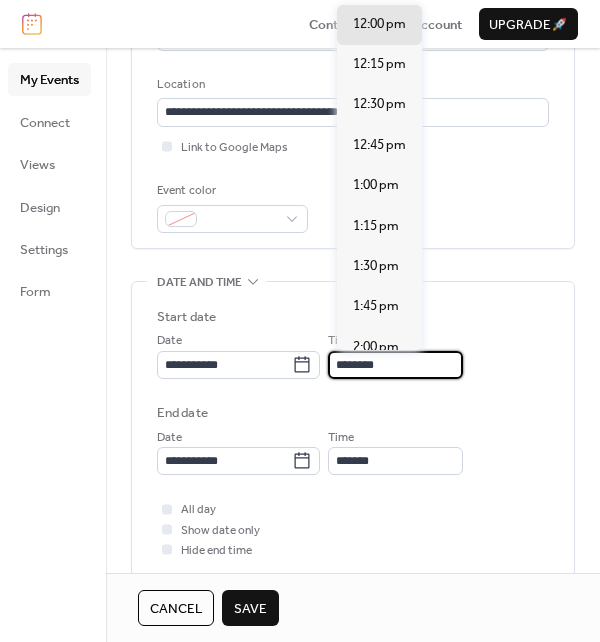 drag, startPoint x: 355, startPoint y: 365, endPoint x: 337, endPoint y: 363, distance: 18.110771 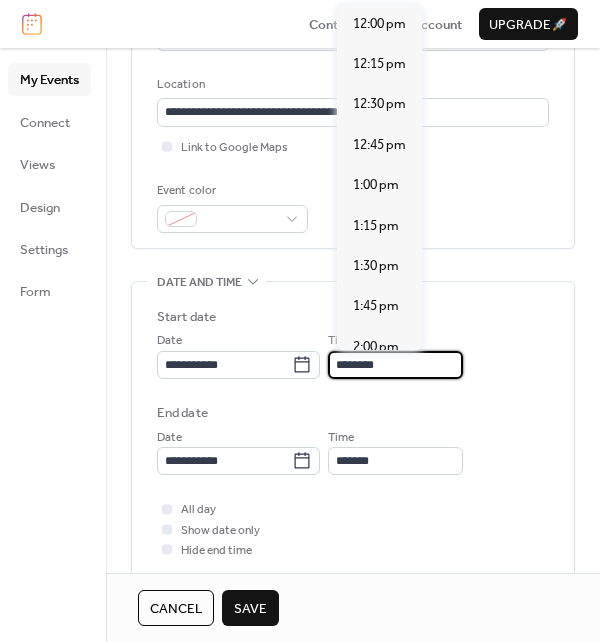 scroll, scrollTop: 3070, scrollLeft: 0, axis: vertical 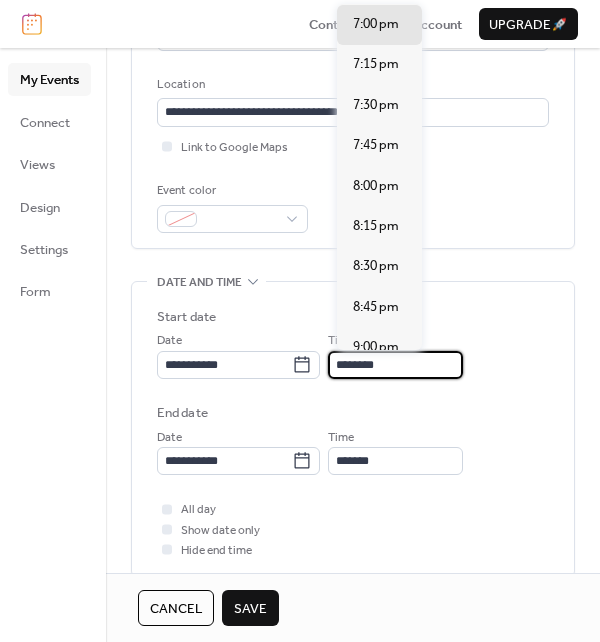 type on "*******" 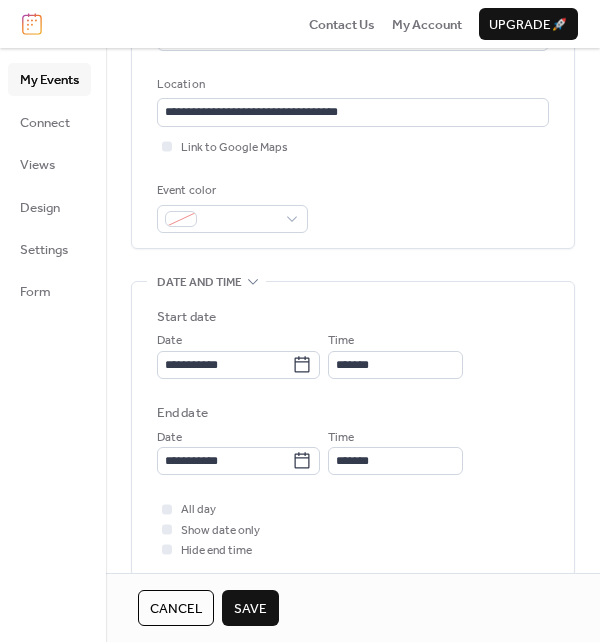 click on "**********" at bounding box center (353, 391) 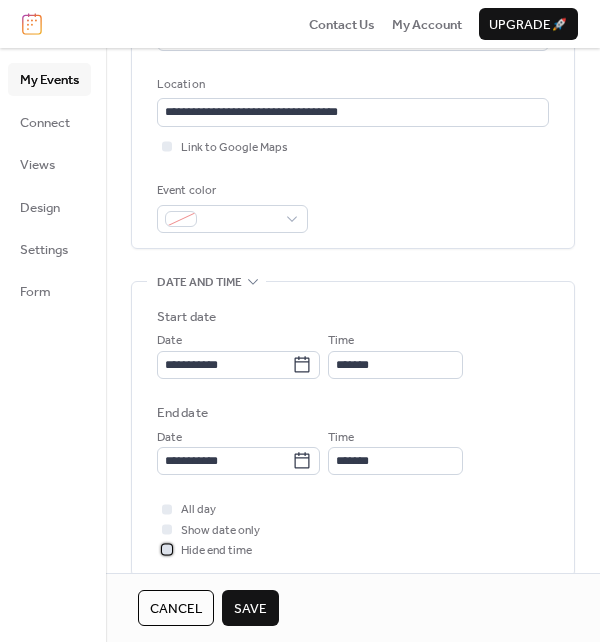 click at bounding box center [167, 550] 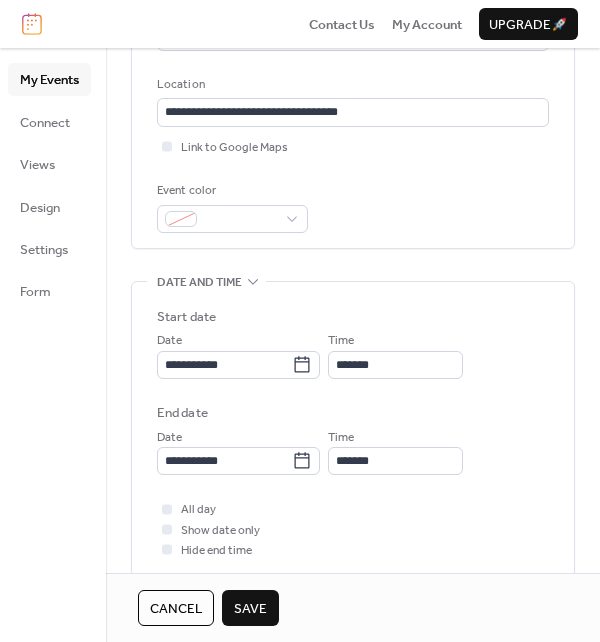 click on "Save" at bounding box center (250, 609) 